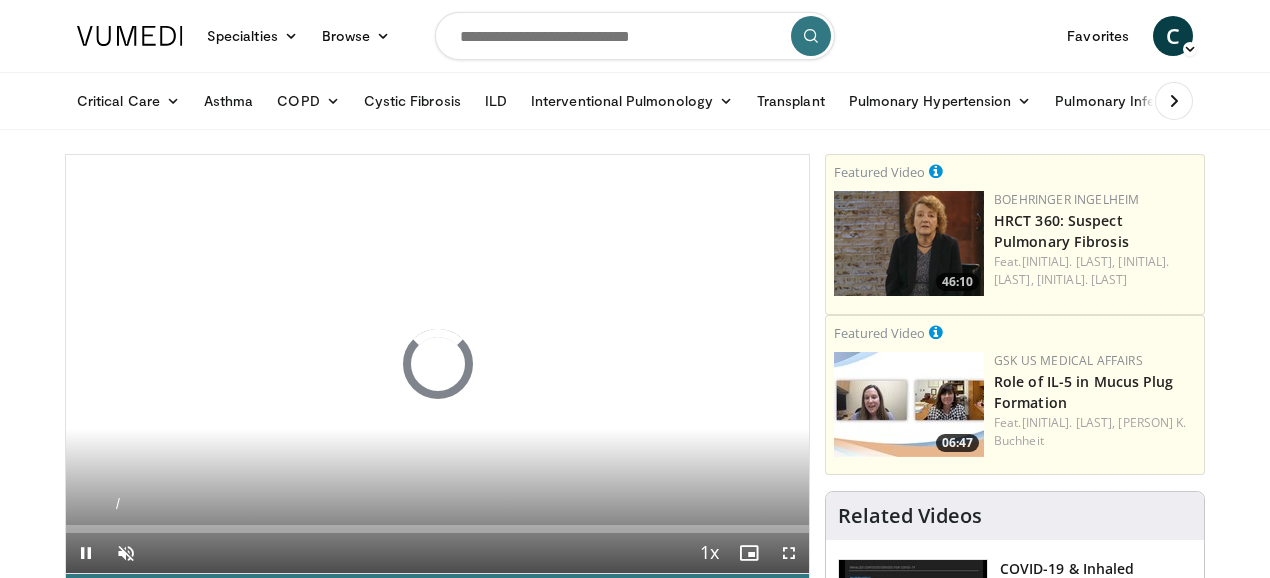 scroll, scrollTop: 0, scrollLeft: 0, axis: both 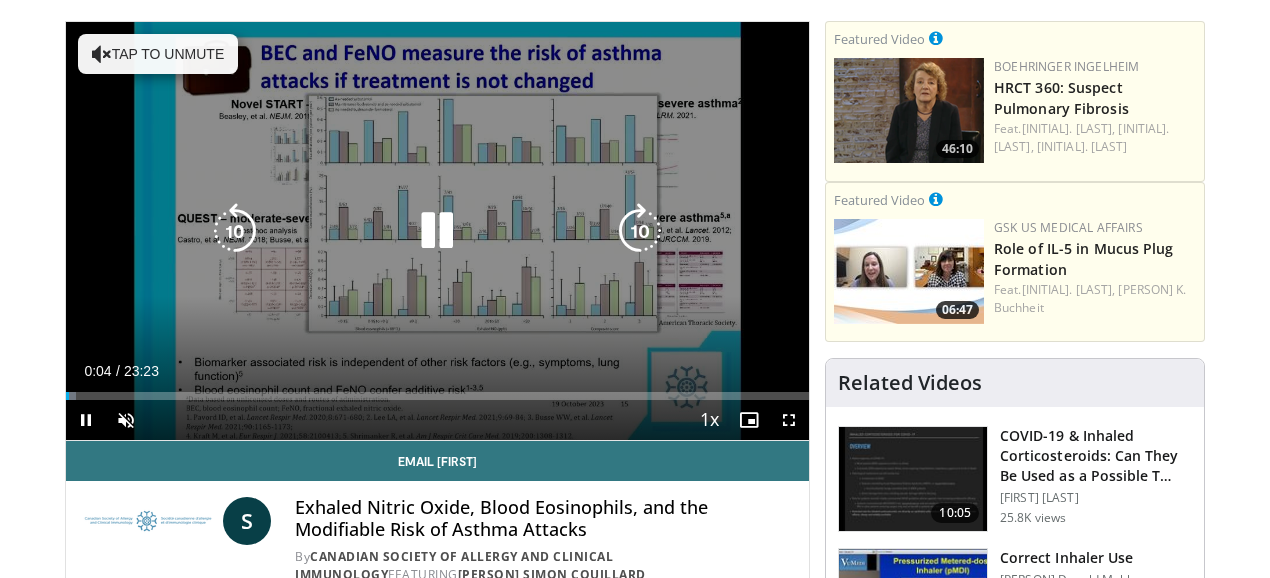 click on "Tap to unmute" at bounding box center (158, 54) 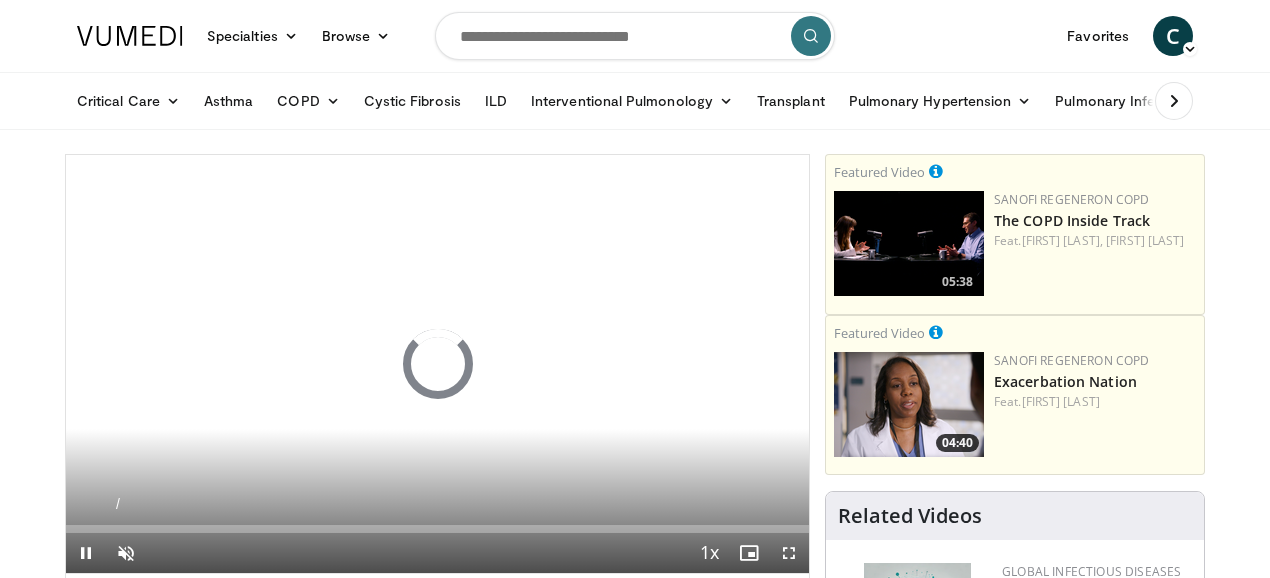 scroll, scrollTop: 0, scrollLeft: 0, axis: both 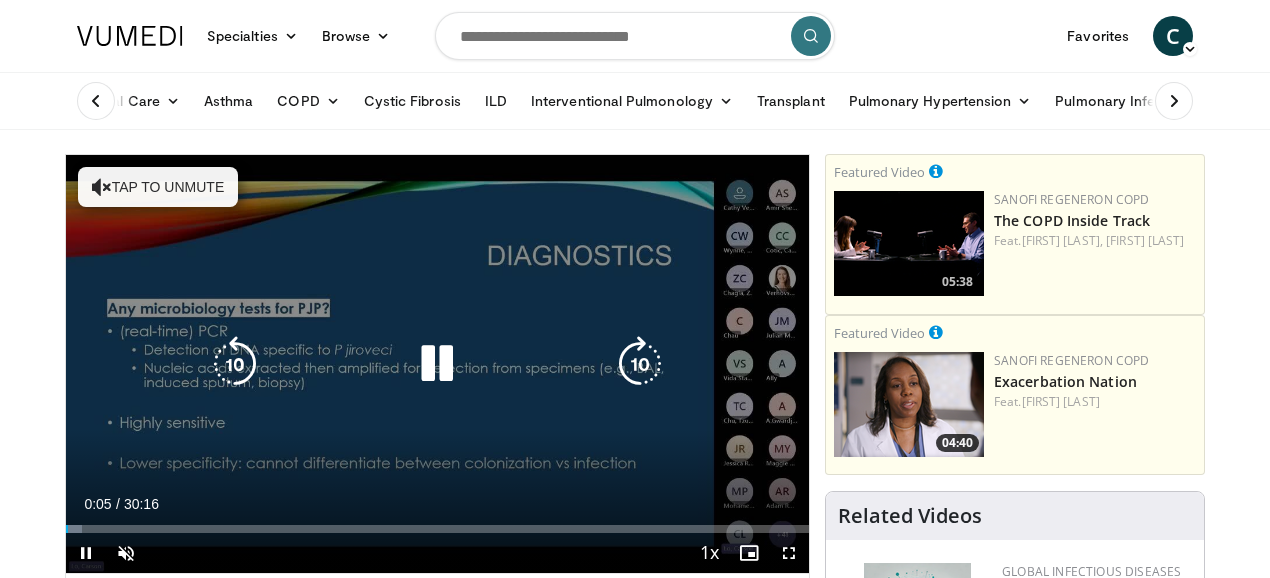 click on "Tap to unmute" at bounding box center (158, 187) 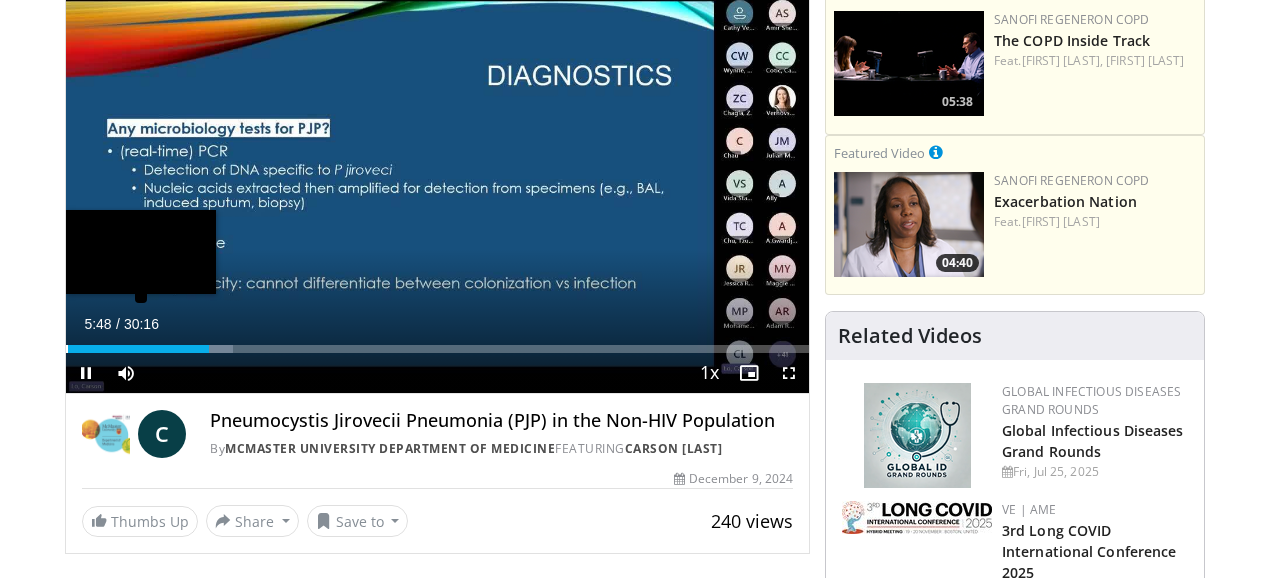 scroll, scrollTop: 200, scrollLeft: 0, axis: vertical 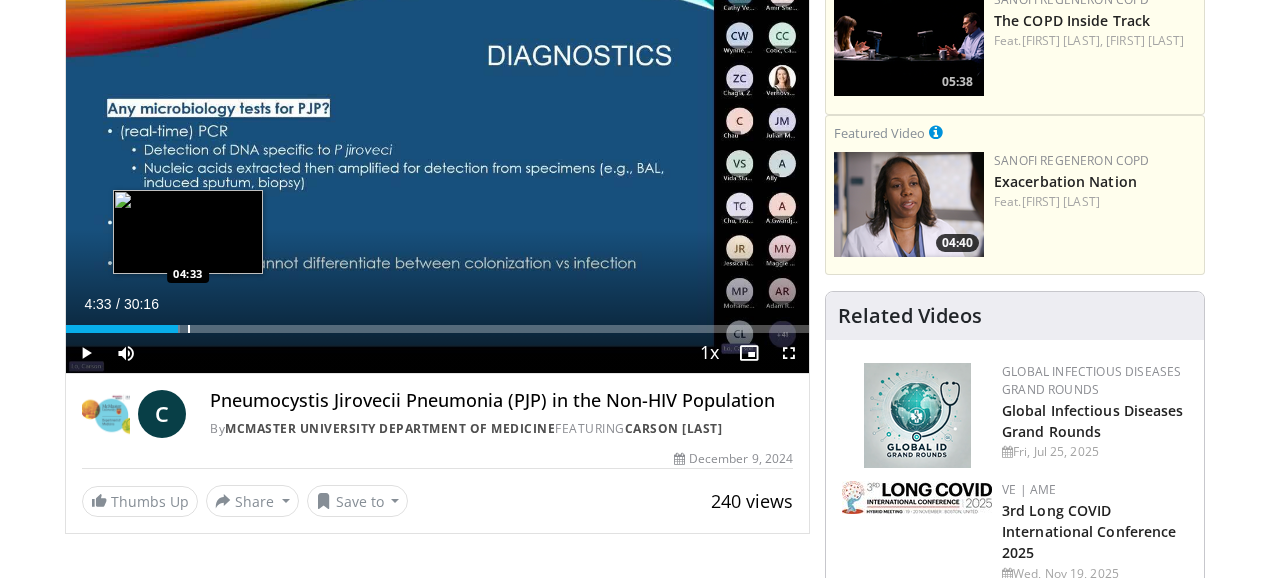 drag, startPoint x: 172, startPoint y: 366, endPoint x: 137, endPoint y: 367, distance: 35.014282 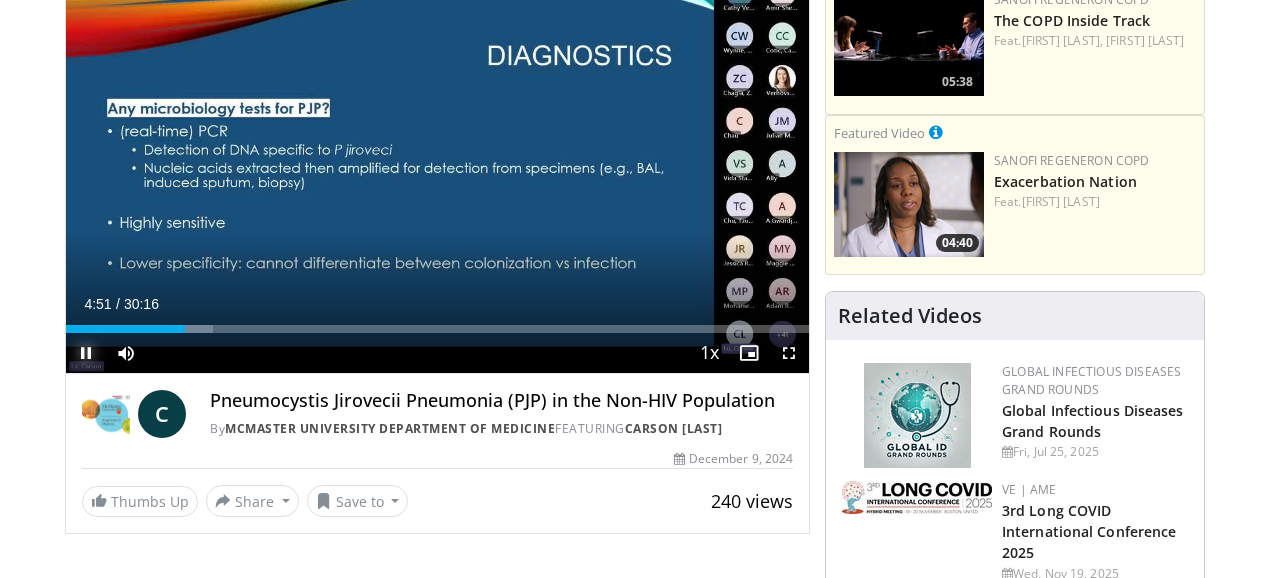 click at bounding box center (86, 353) 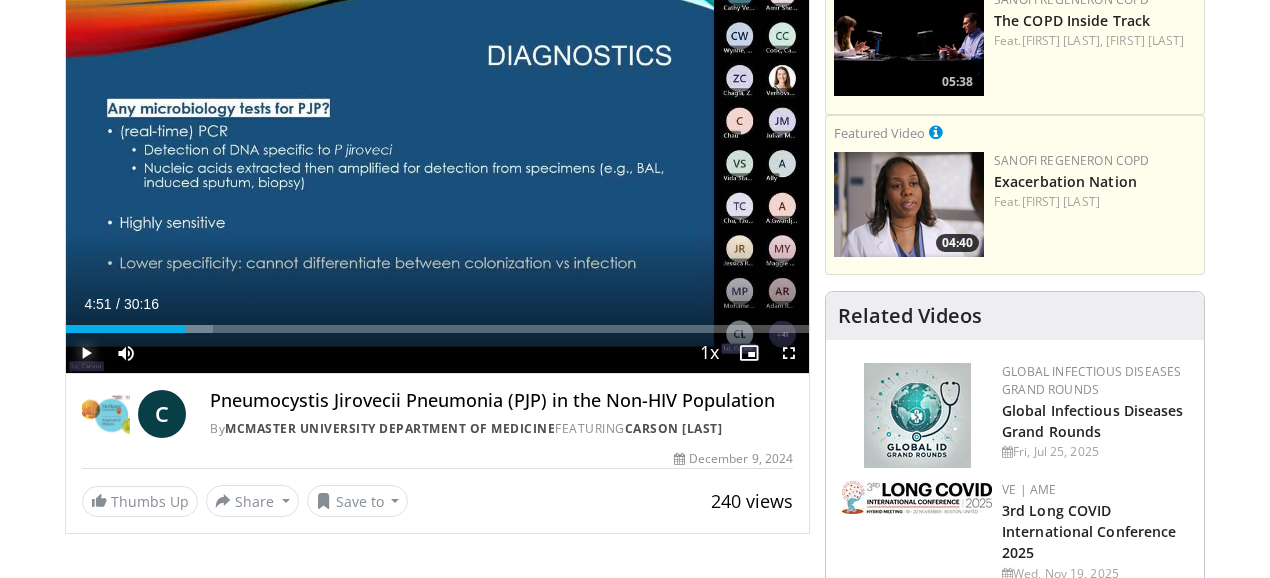 click at bounding box center [86, 353] 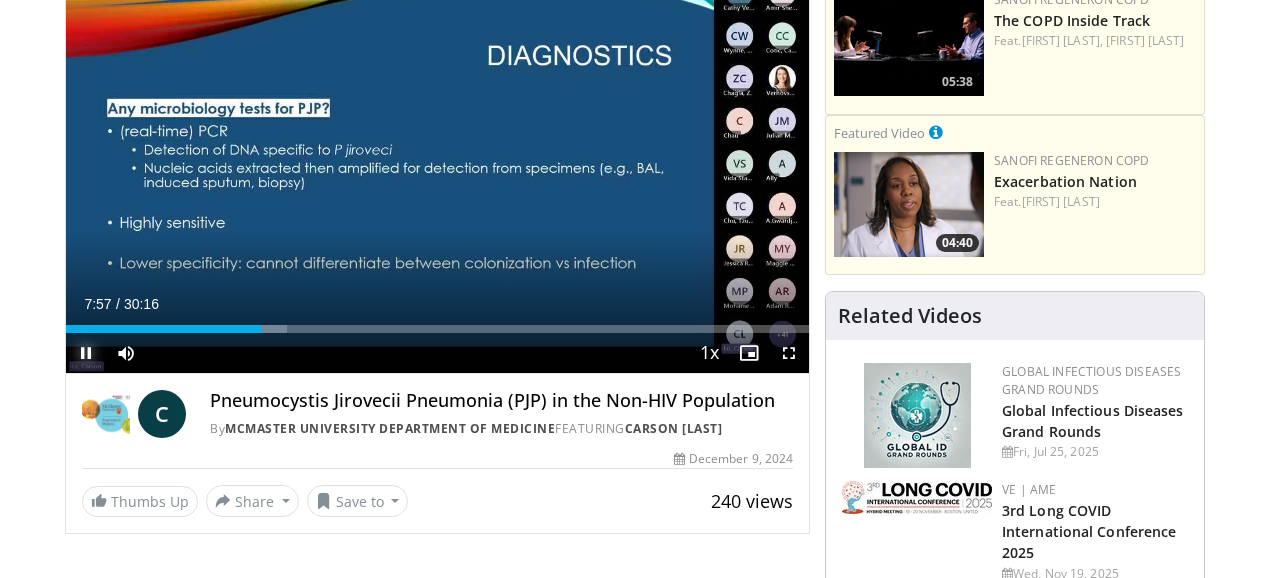 click at bounding box center [86, 353] 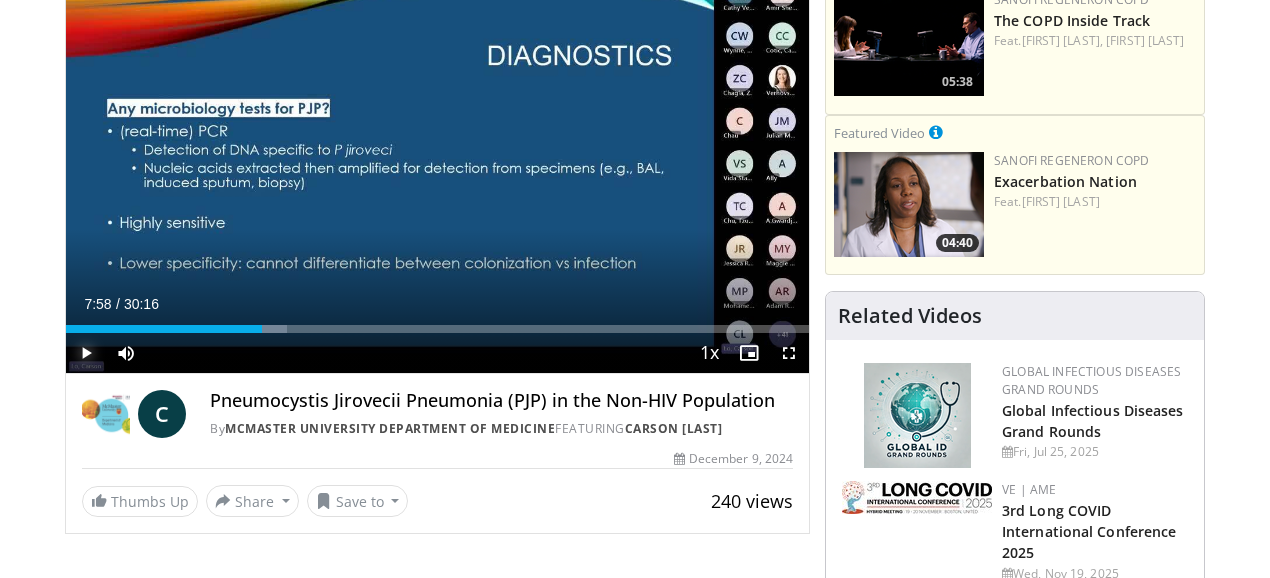 click at bounding box center [86, 353] 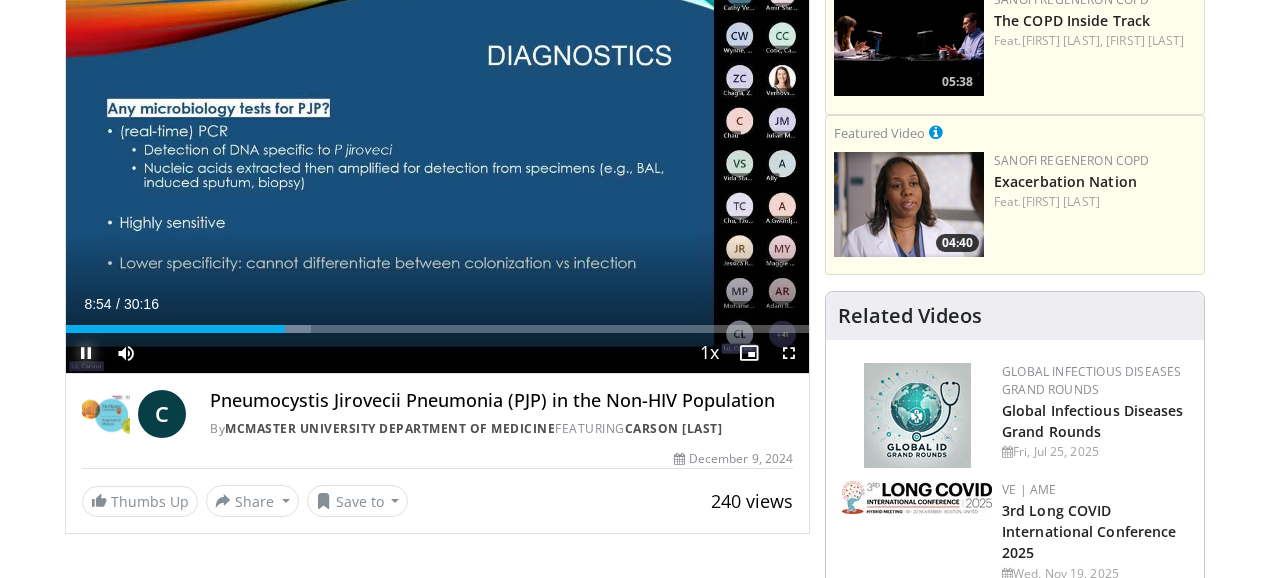 click at bounding box center (86, 353) 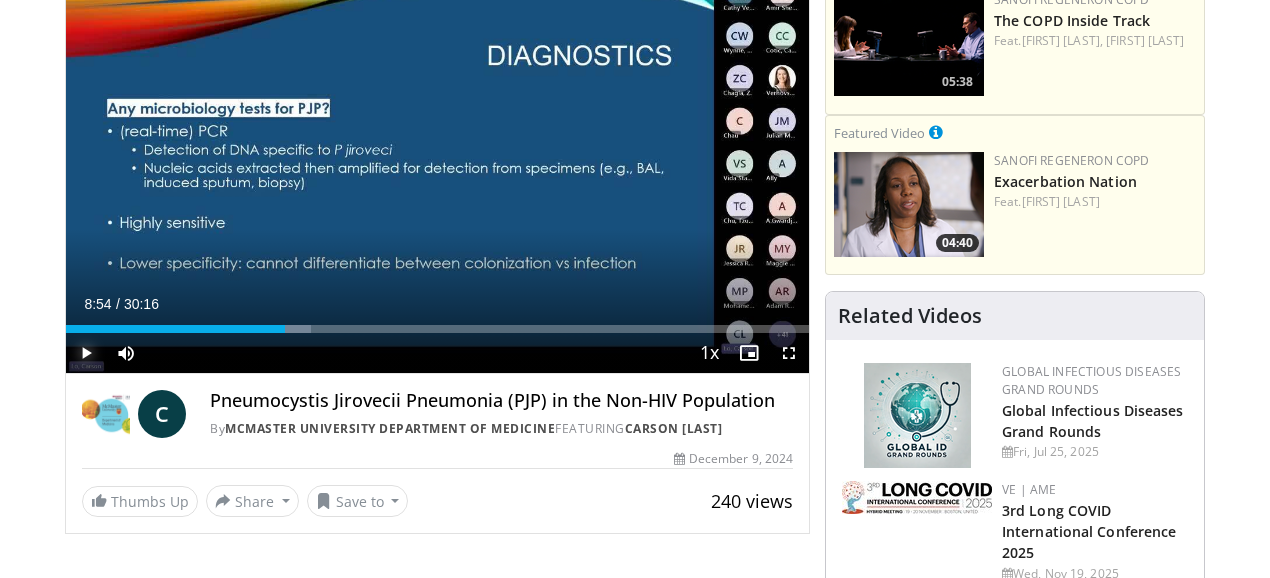 click at bounding box center [86, 353] 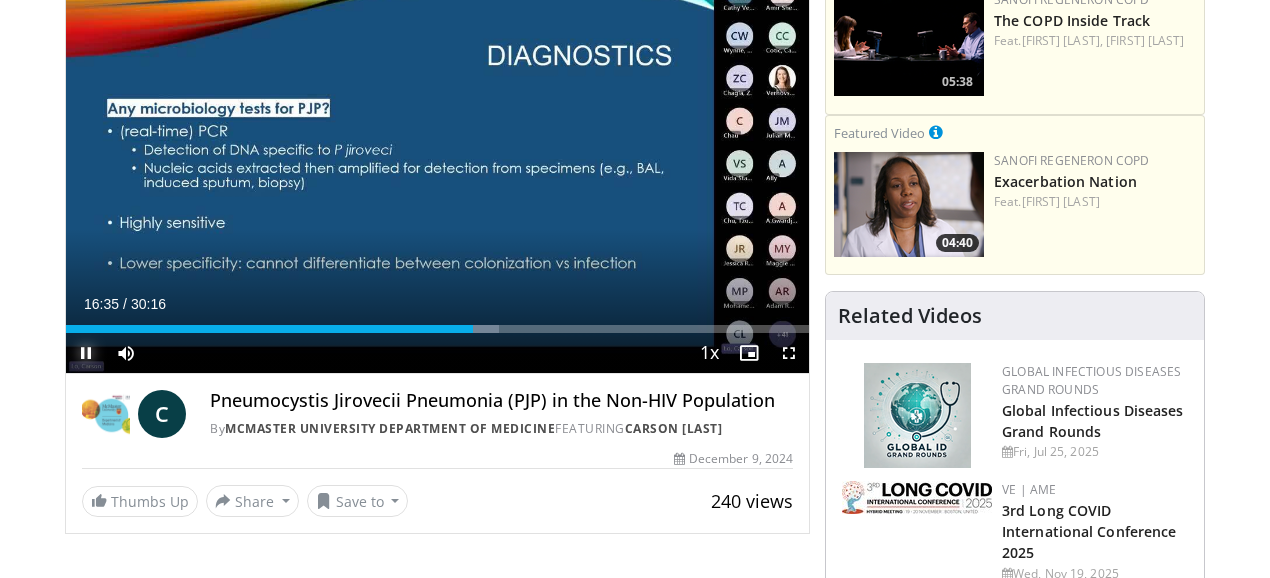 click at bounding box center (86, 353) 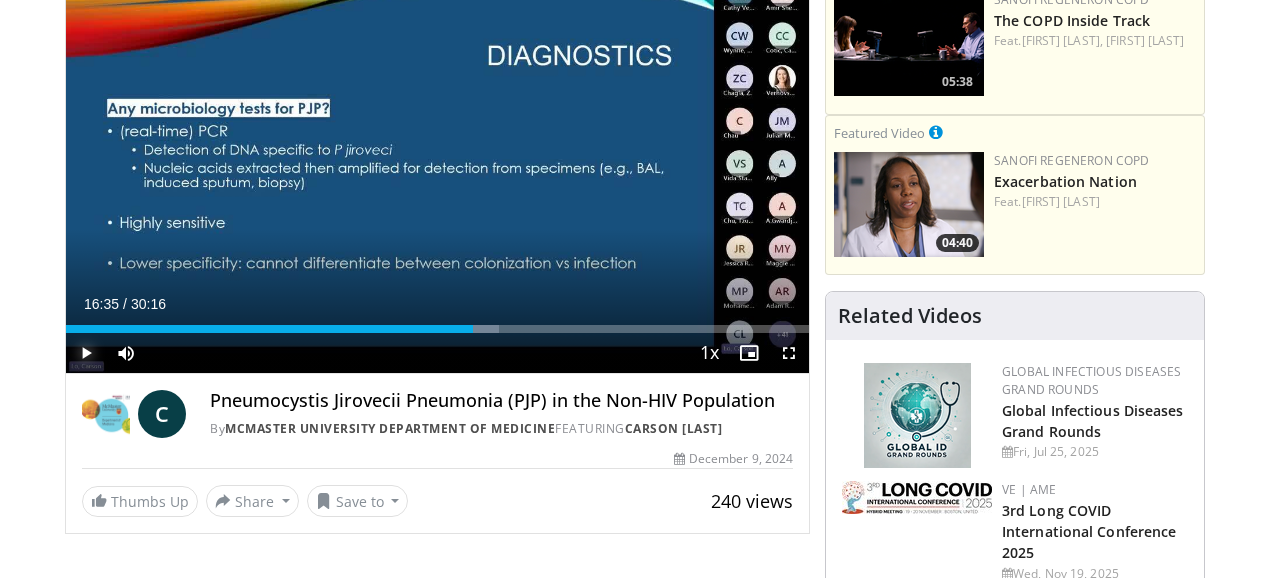 click at bounding box center [86, 353] 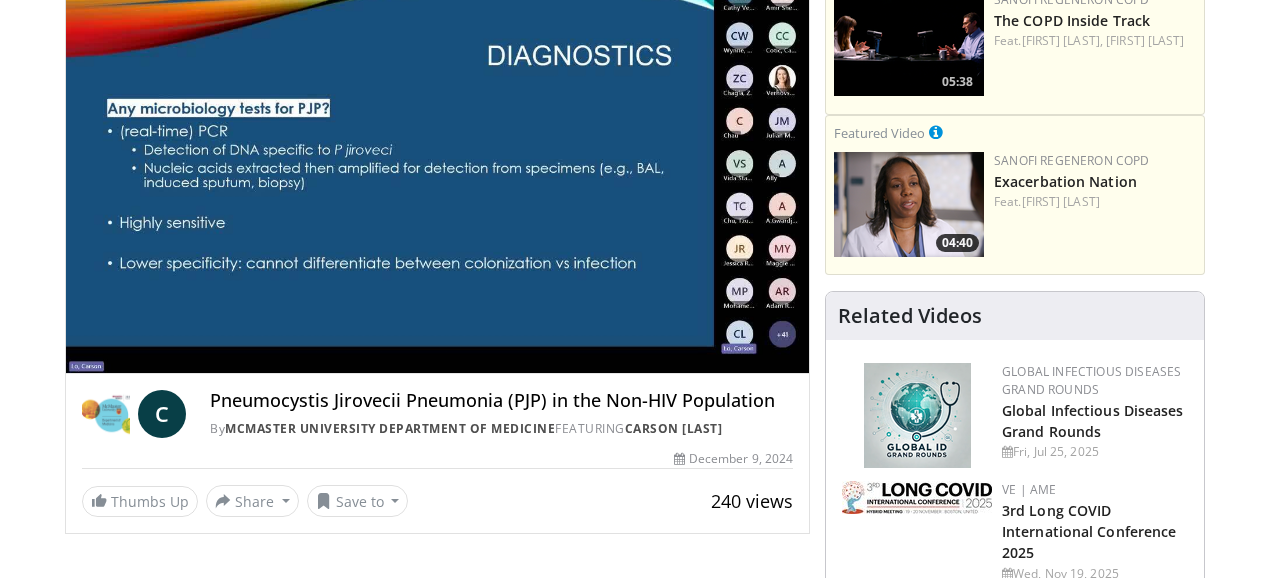 type 